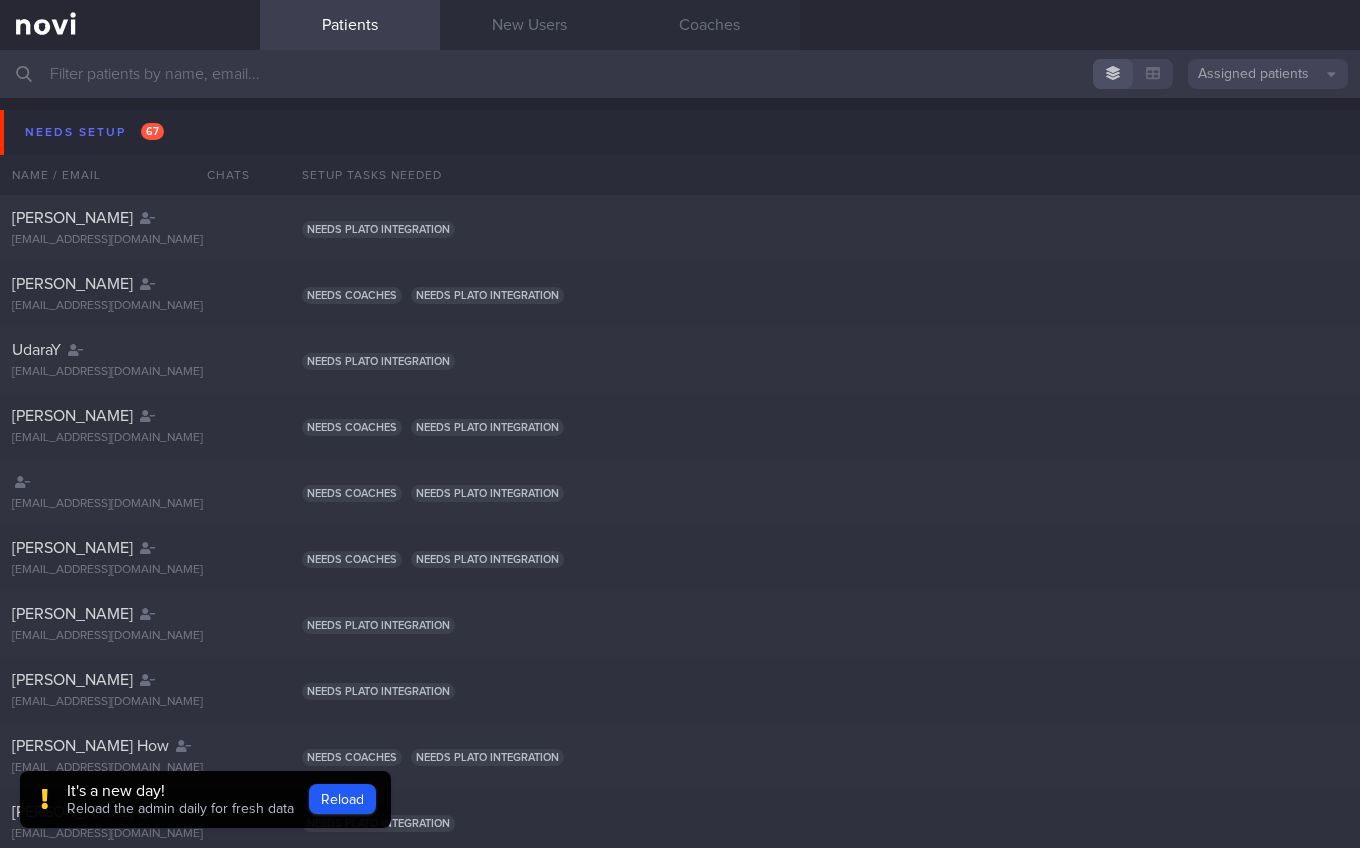scroll, scrollTop: 0, scrollLeft: 0, axis: both 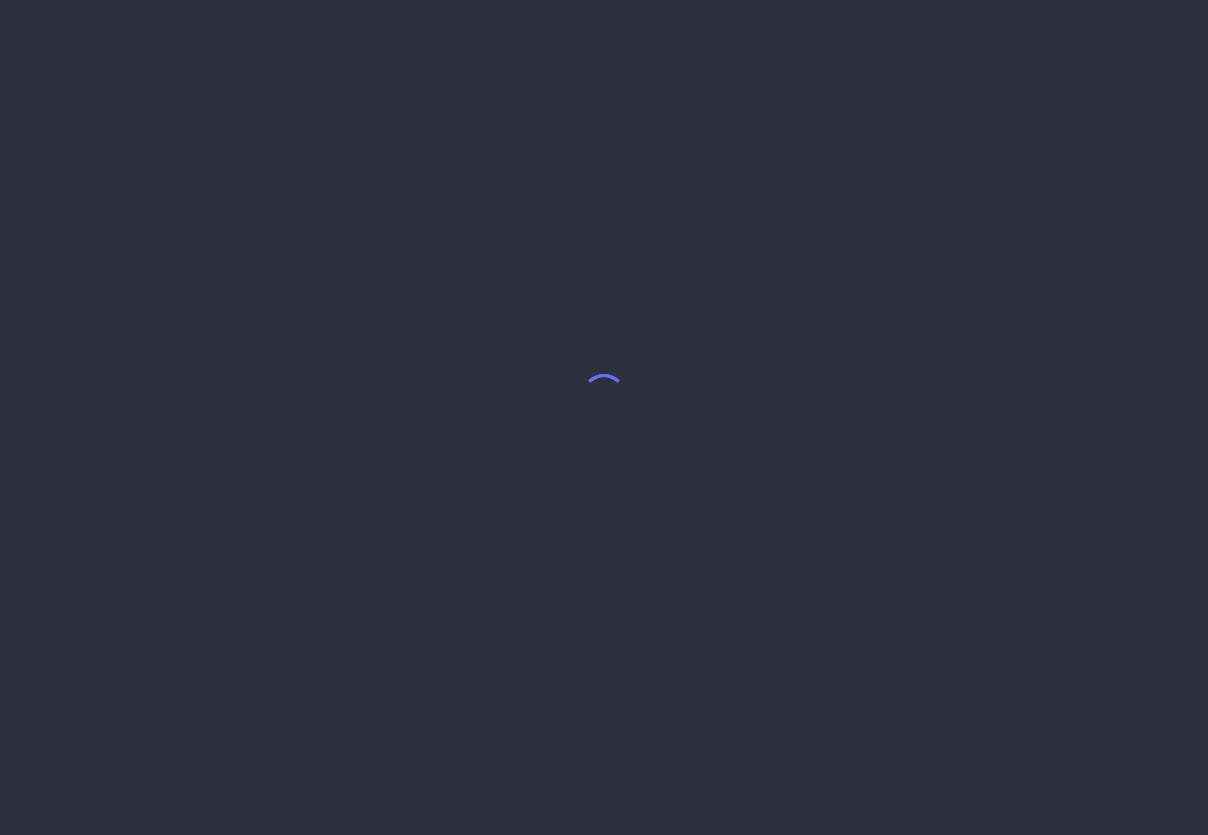 select on "4" 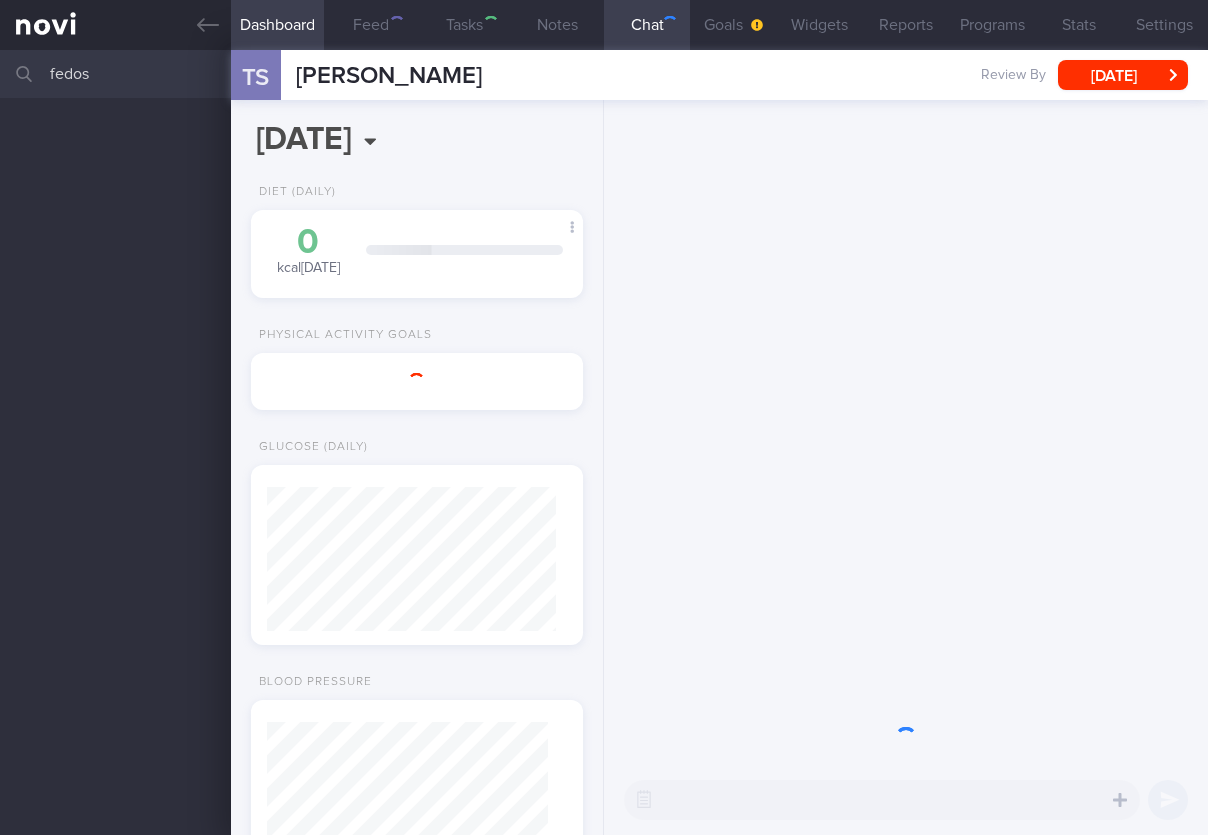 scroll, scrollTop: 999856, scrollLeft: 999710, axis: both 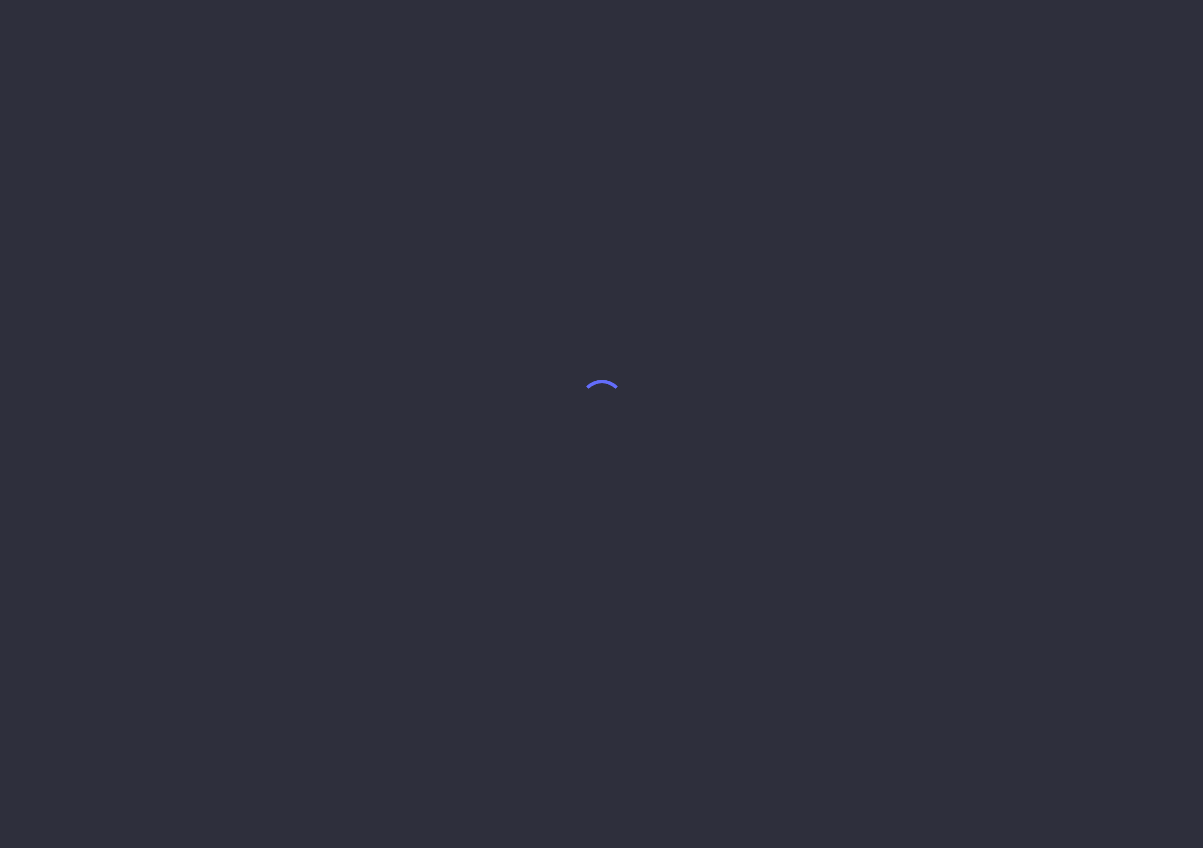 select on "5" 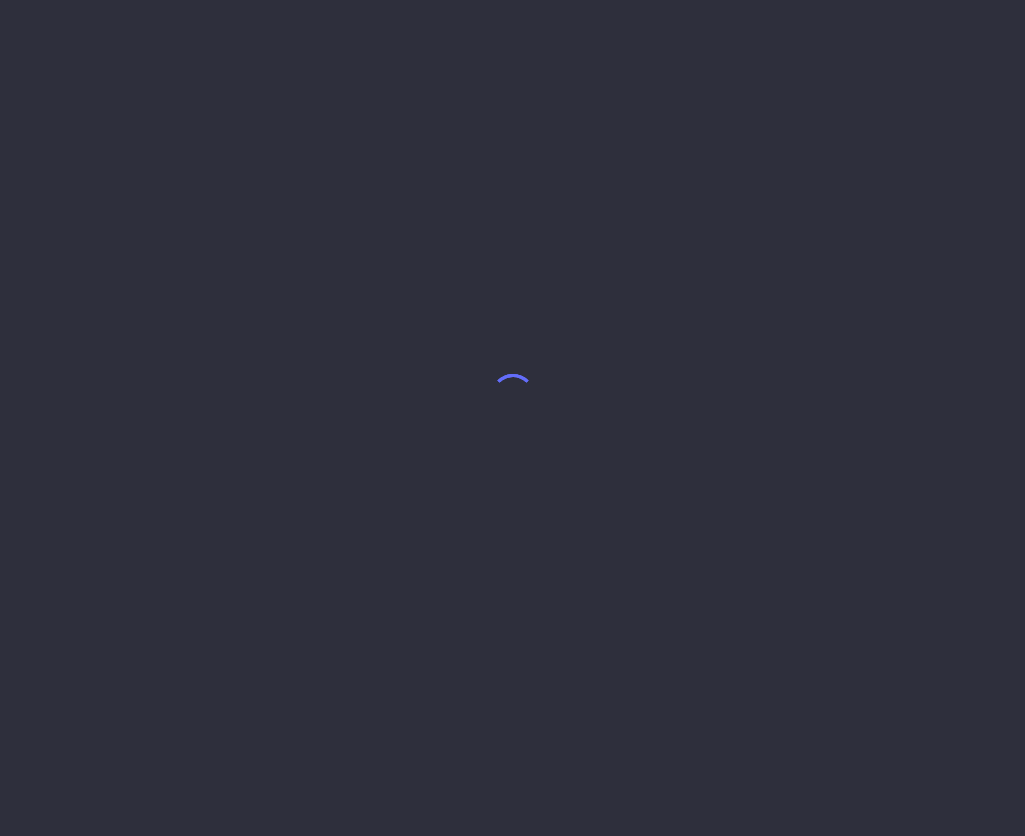select on "5" 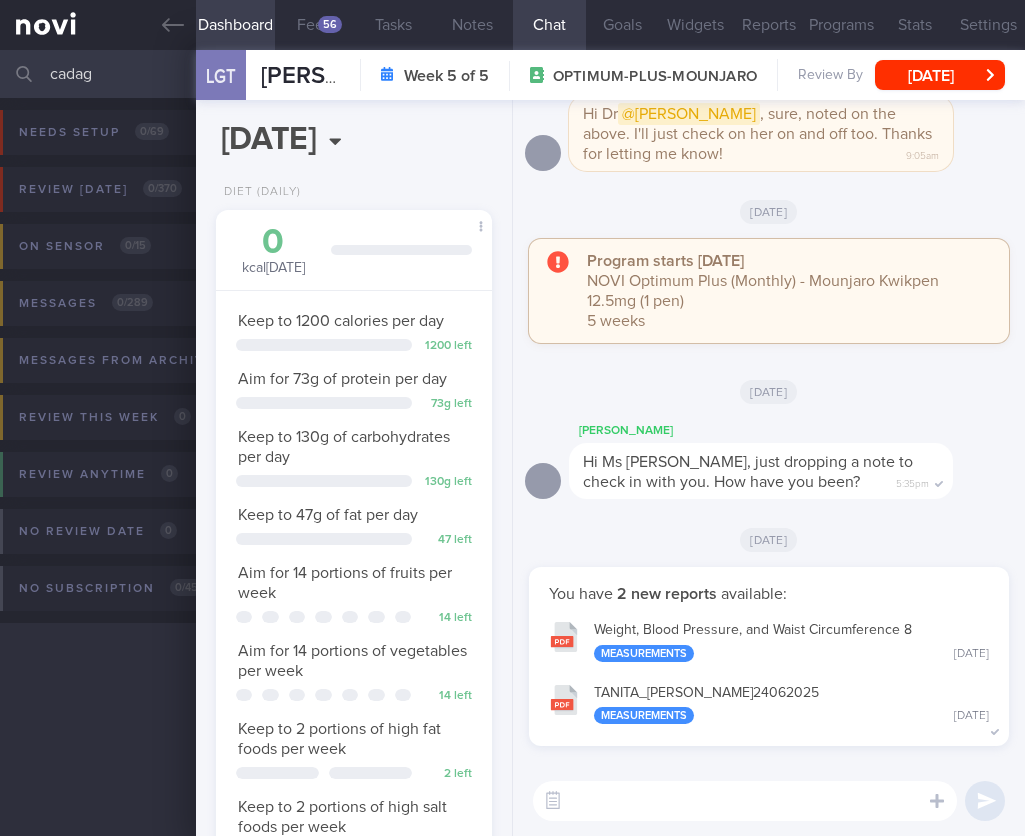 scroll, scrollTop: 0, scrollLeft: 0, axis: both 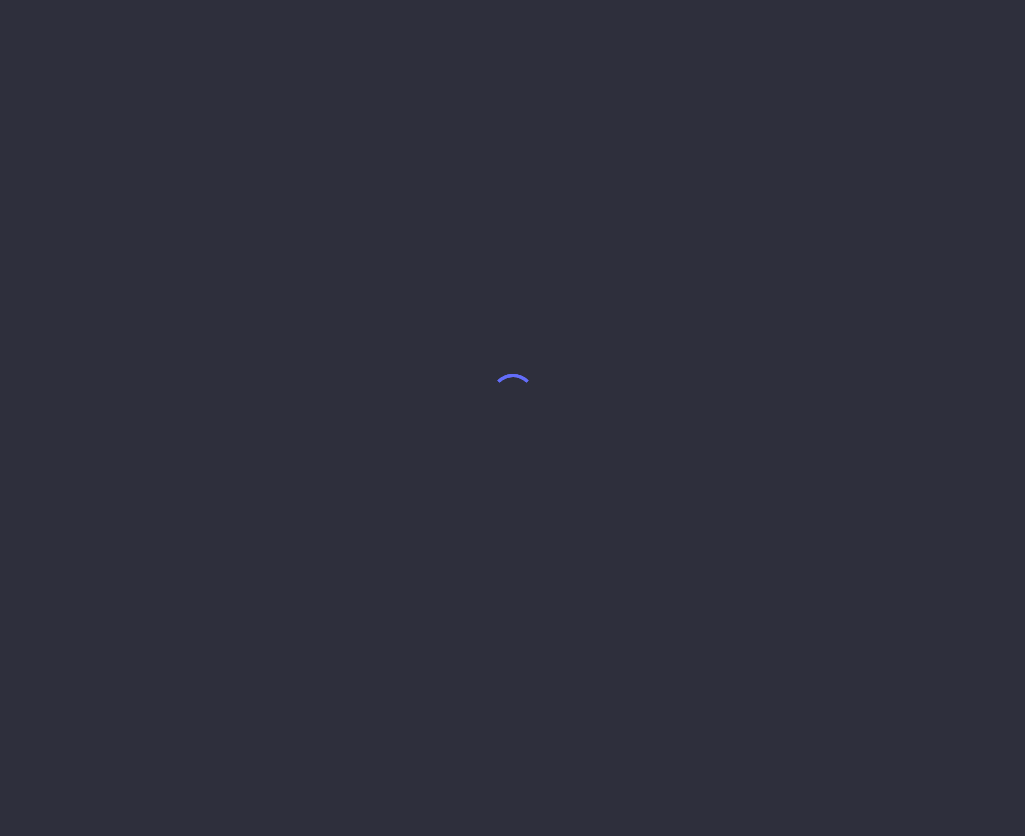 select on "3" 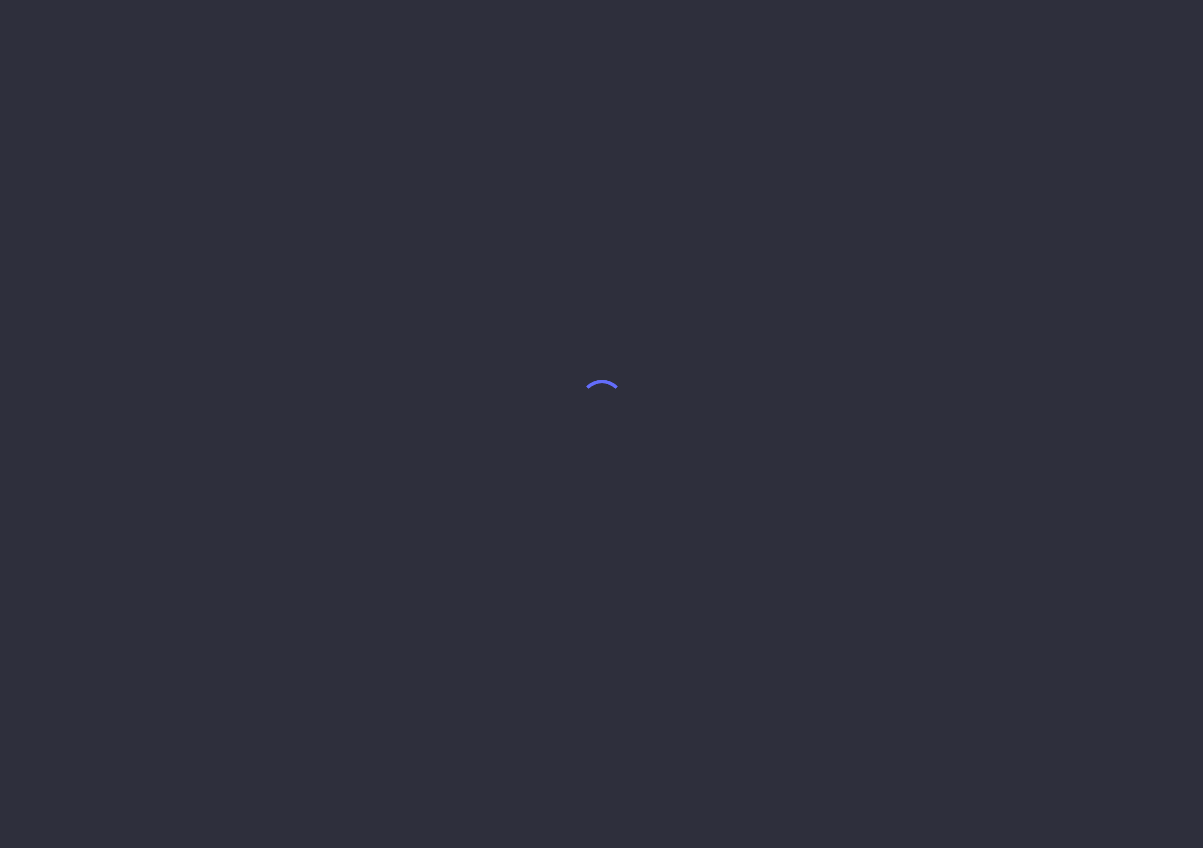 select on "5" 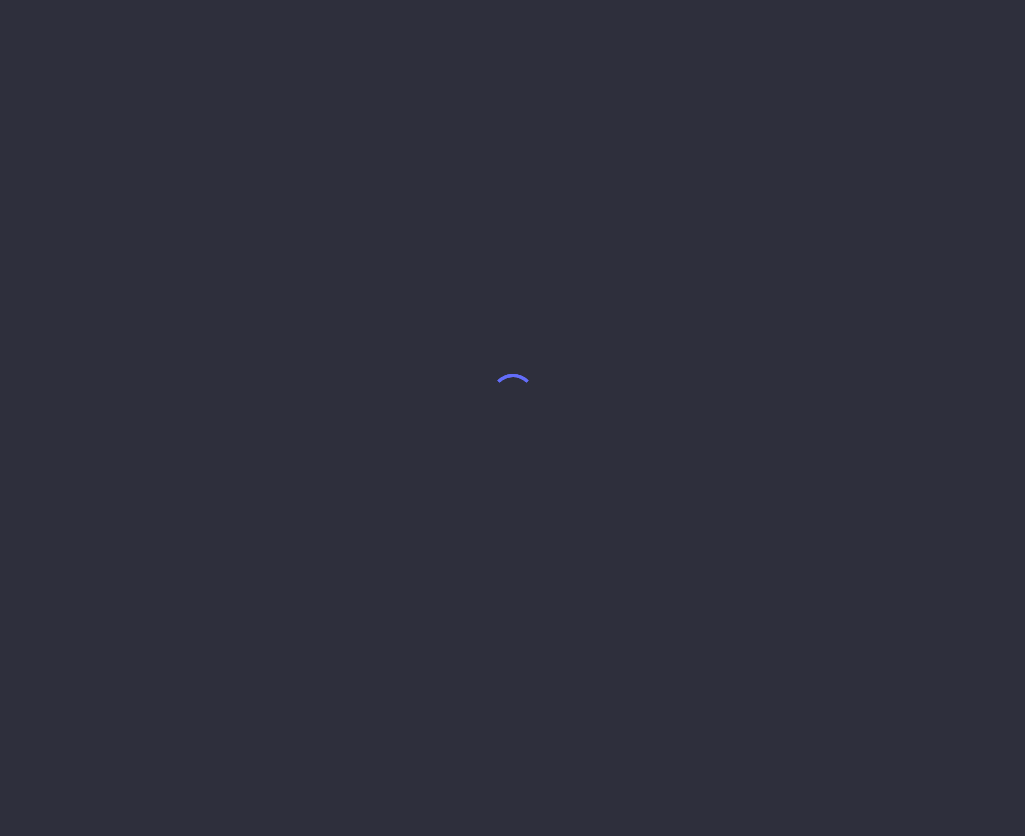scroll, scrollTop: 0, scrollLeft: 0, axis: both 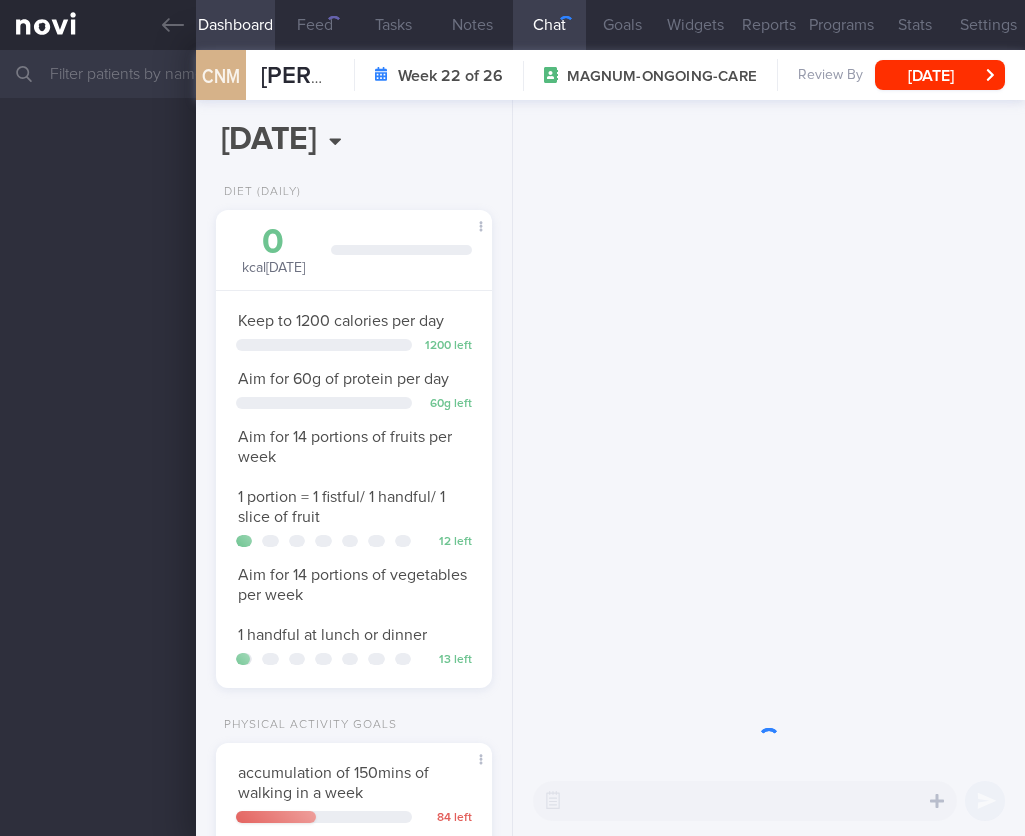 click at bounding box center [512, 74] 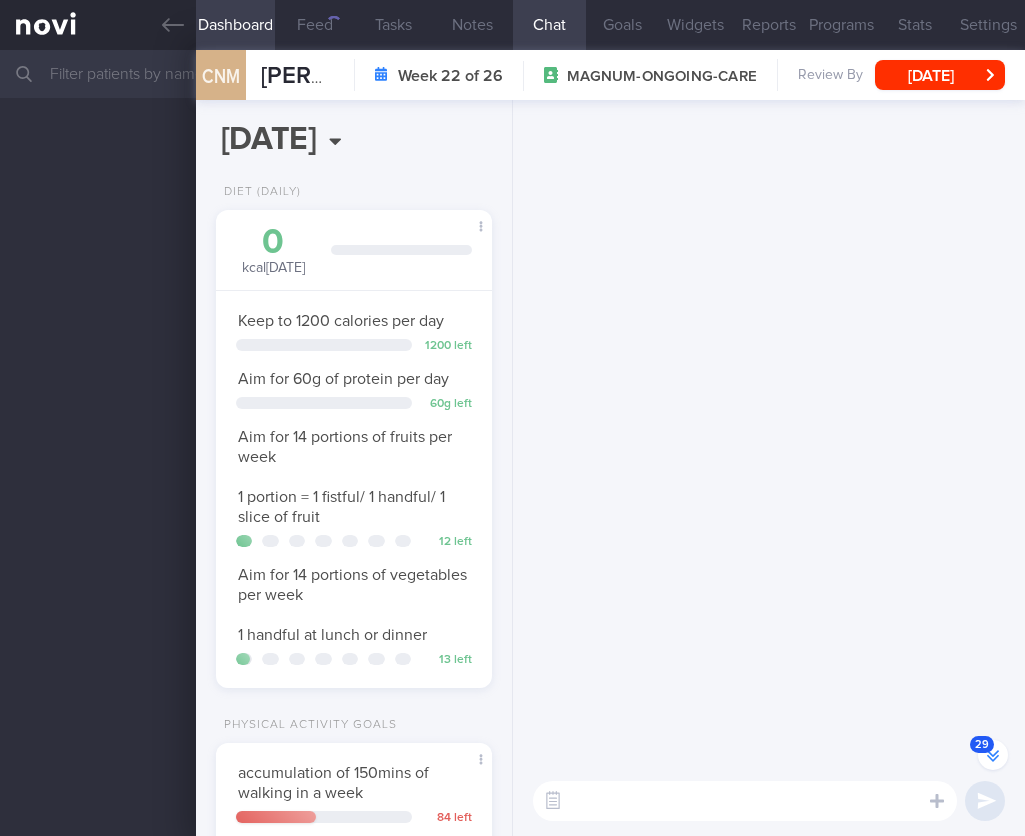 scroll, scrollTop: -3631, scrollLeft: 0, axis: vertical 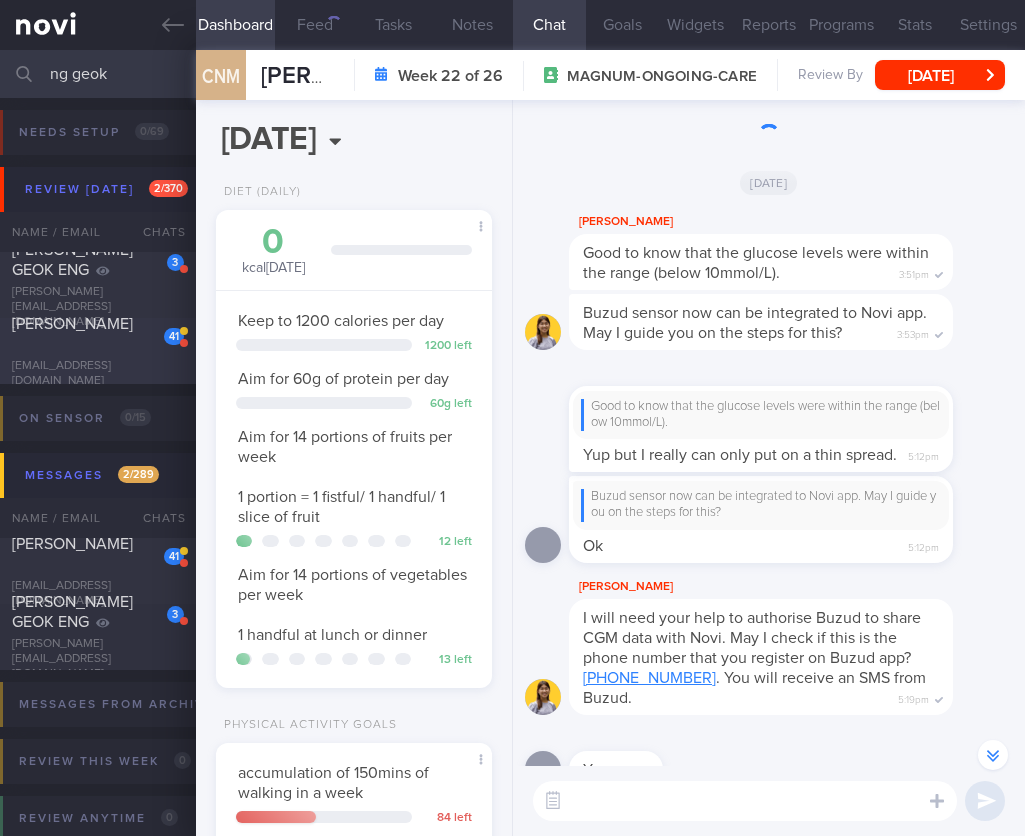 type on "ng geok" 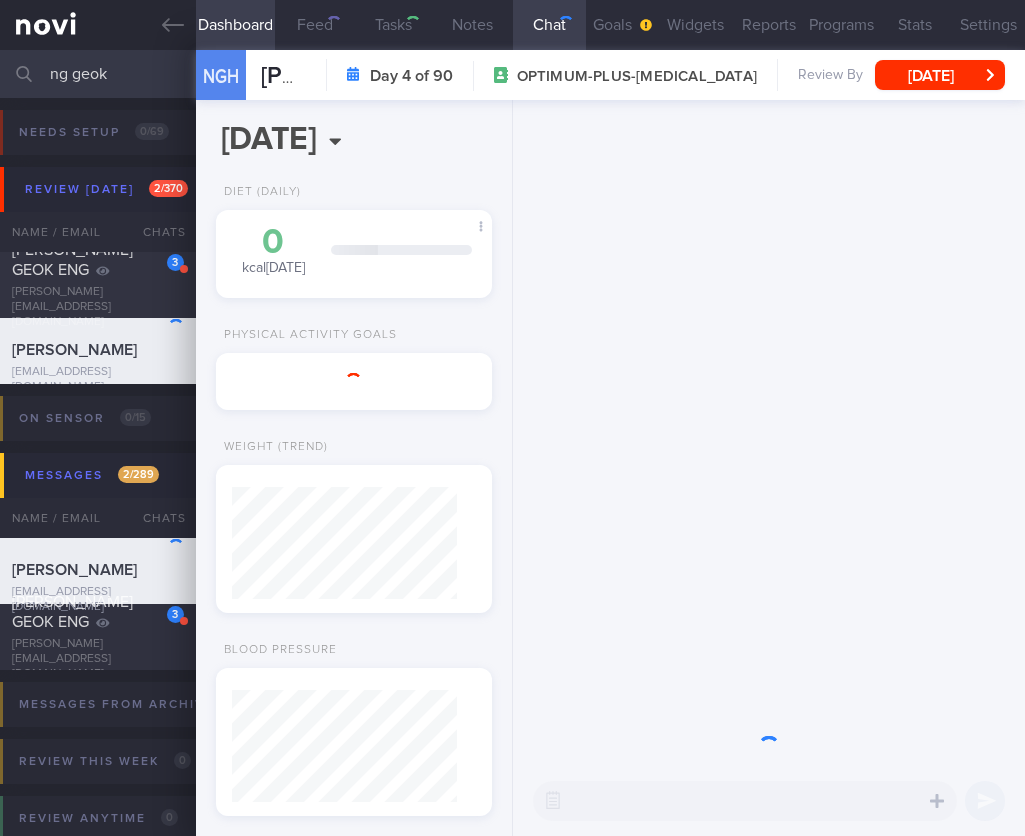 select on "5" 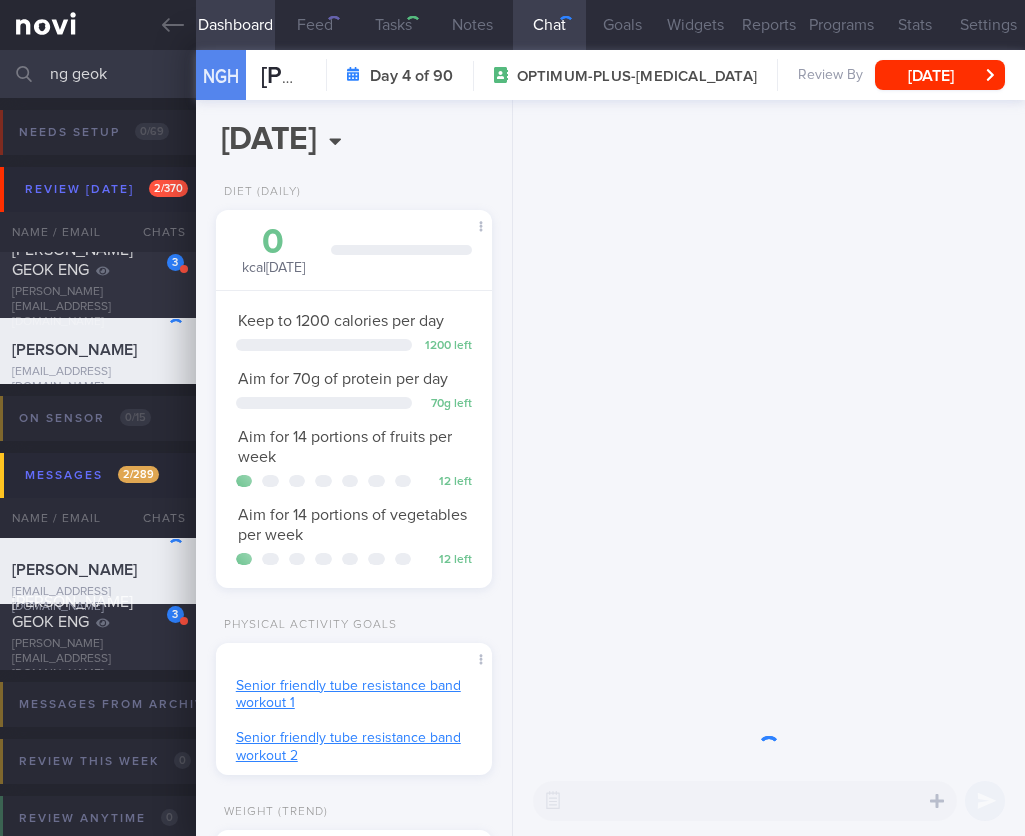 scroll, scrollTop: 999888, scrollLeft: 999775, axis: both 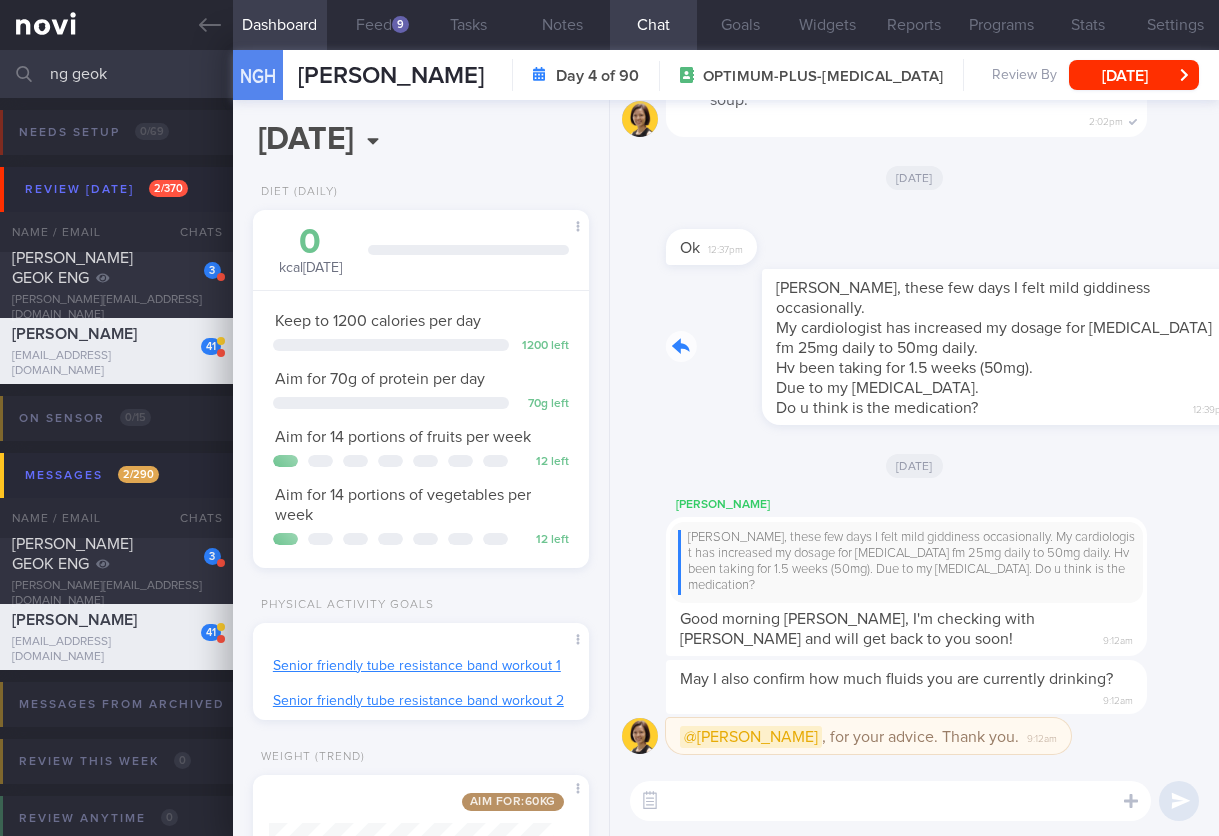 drag, startPoint x: 920, startPoint y: 387, endPoint x: 1162, endPoint y: 397, distance: 242.20653 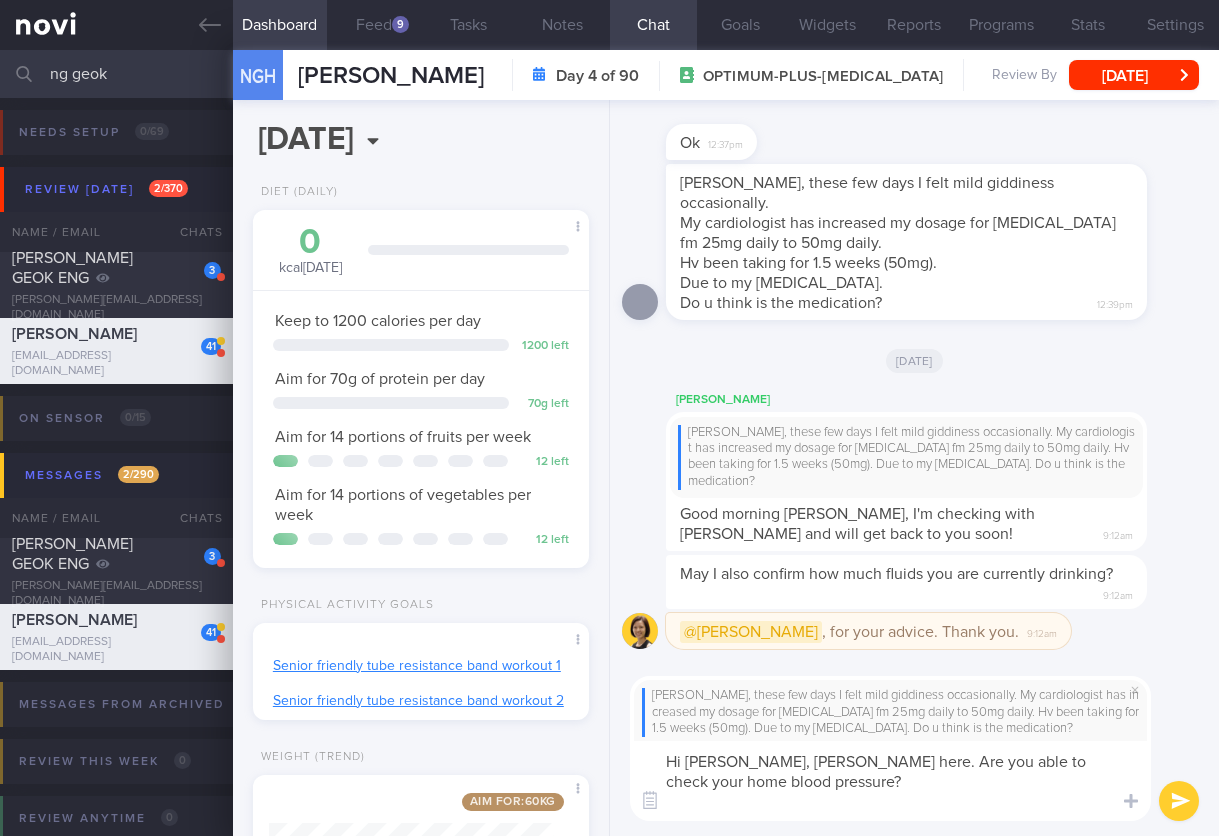 scroll, scrollTop: 0, scrollLeft: 0, axis: both 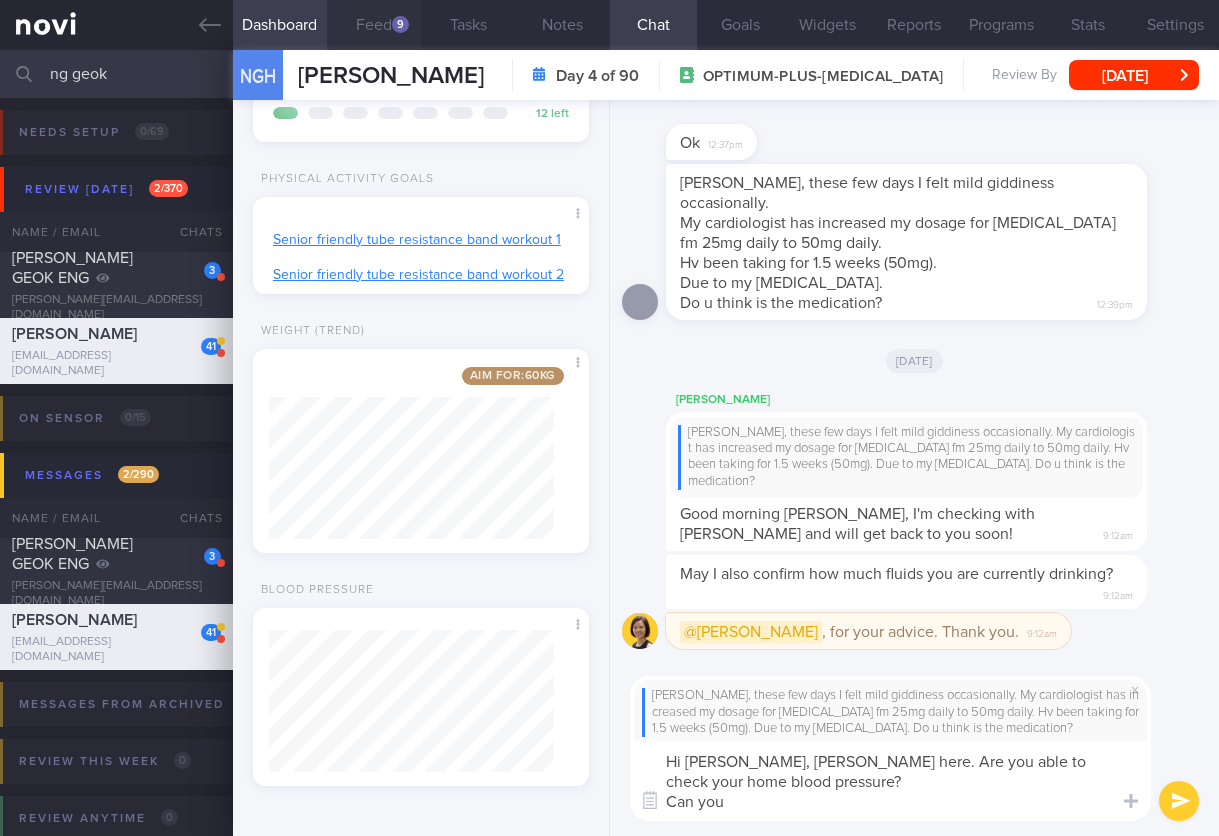click on "Feed
9" at bounding box center [374, 25] 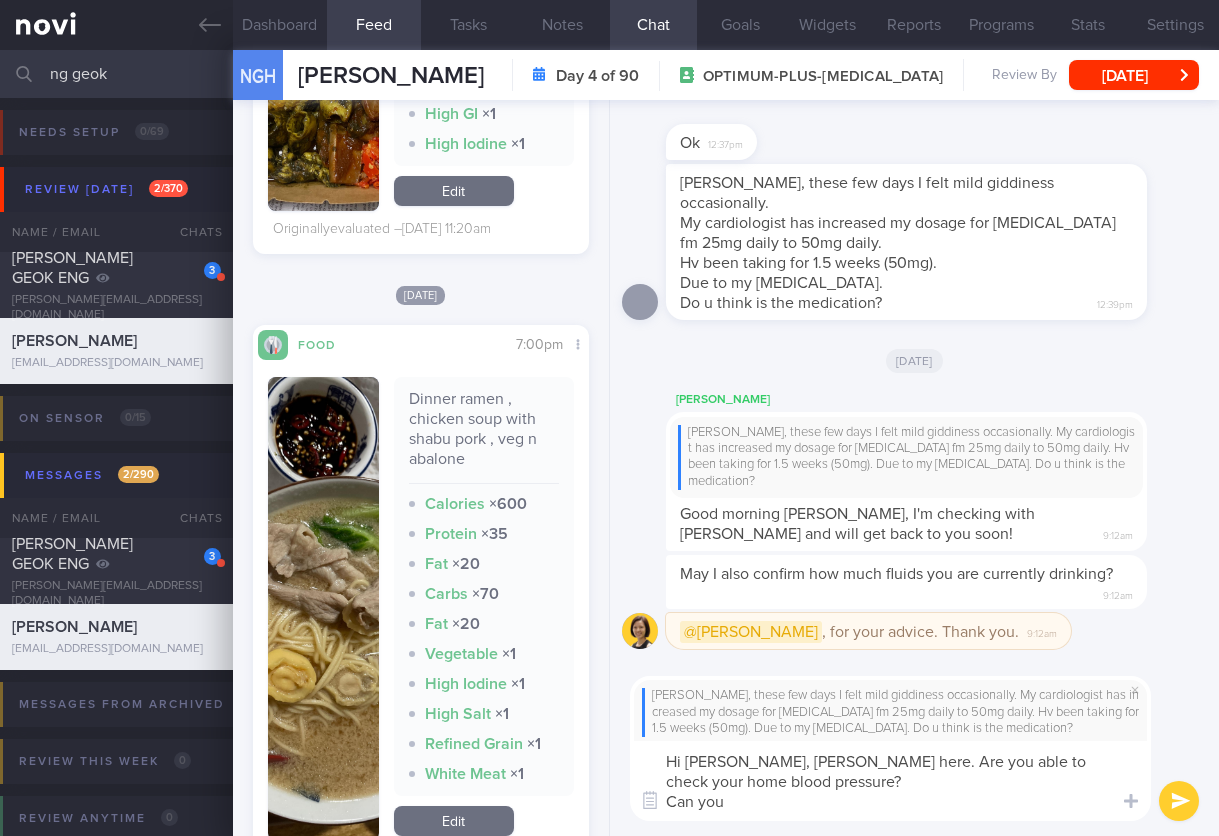 scroll, scrollTop: 9403, scrollLeft: 0, axis: vertical 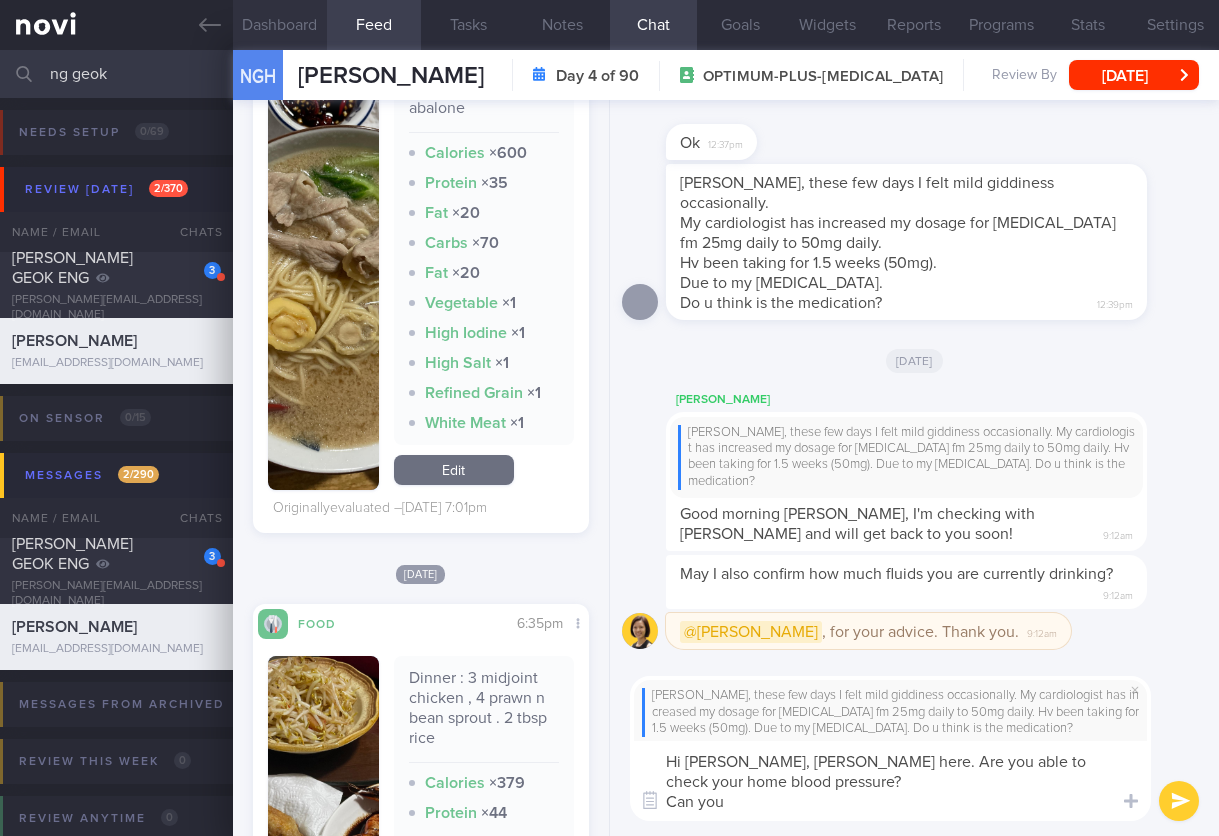click on "Dashboard" at bounding box center (280, 25) 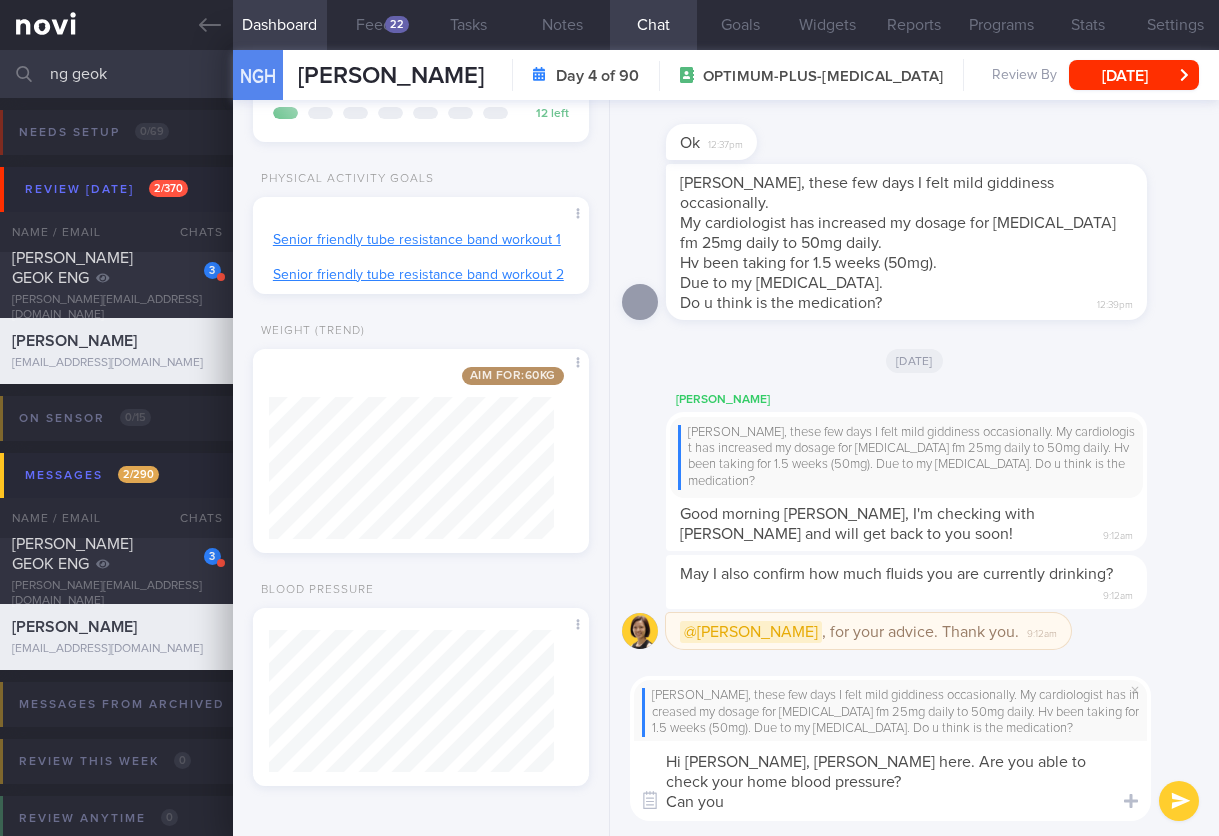 click on "Hi [PERSON_NAME], [PERSON_NAME] here. Are you able to check your home blood pressure?
Can you" at bounding box center [890, 781] 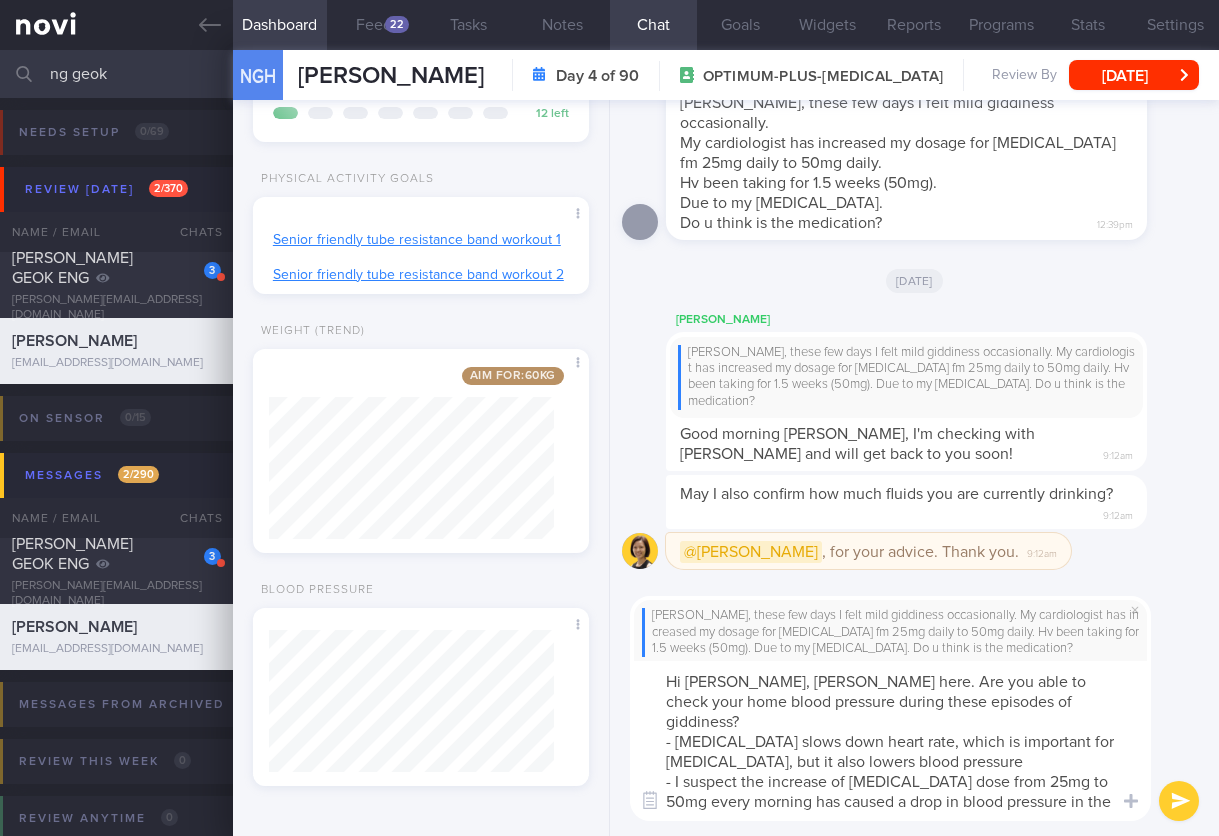 scroll, scrollTop: 0, scrollLeft: 0, axis: both 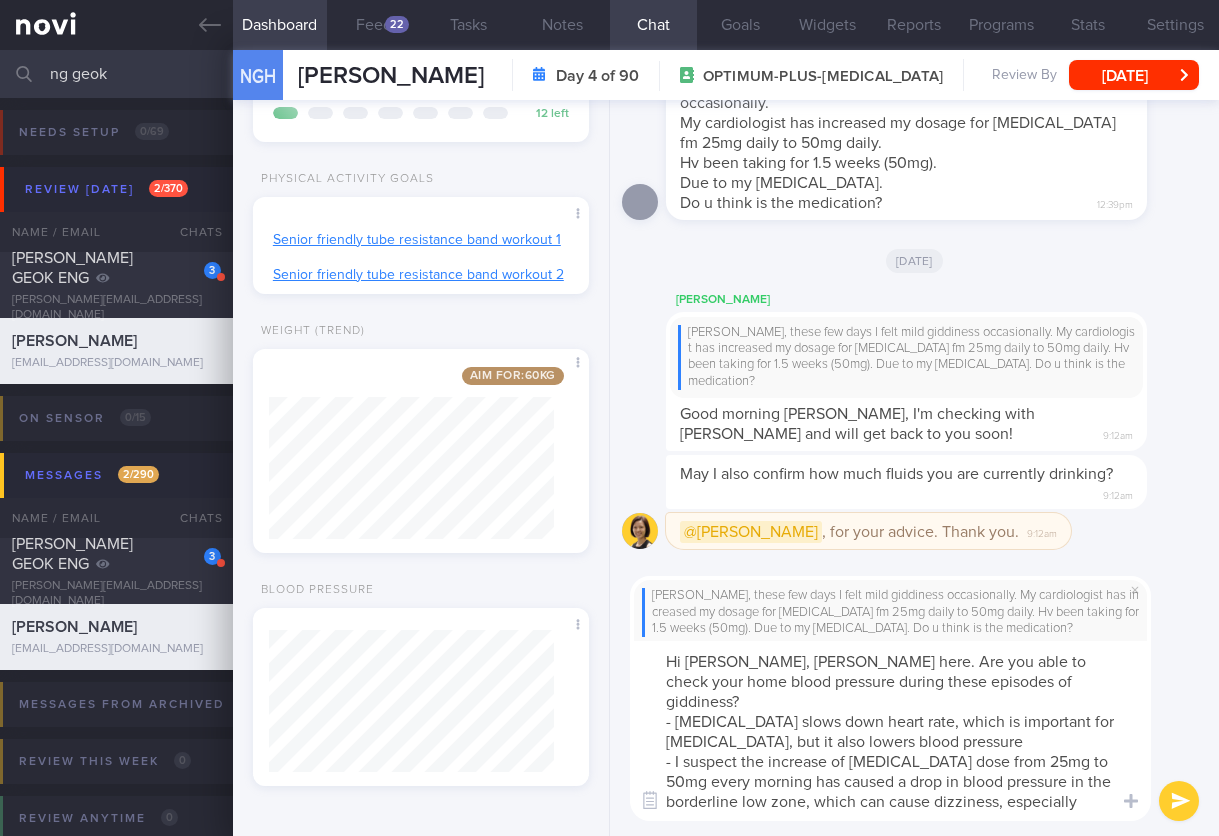 type on "Hi [PERSON_NAME], [PERSON_NAME] here. Are you able to check your home blood pressure during these episodes of giddiness?
- [MEDICAL_DATA] slows down heart rate, which is important for [MEDICAL_DATA], but it also lowers blood pressure
- I suspect the increase of [MEDICAL_DATA] dose from 25mg to 50mg every morning has caused a drop in blood pressure in the borderline low zone, which can cause dizziness, especially when standing up from a sitting/lying down position" 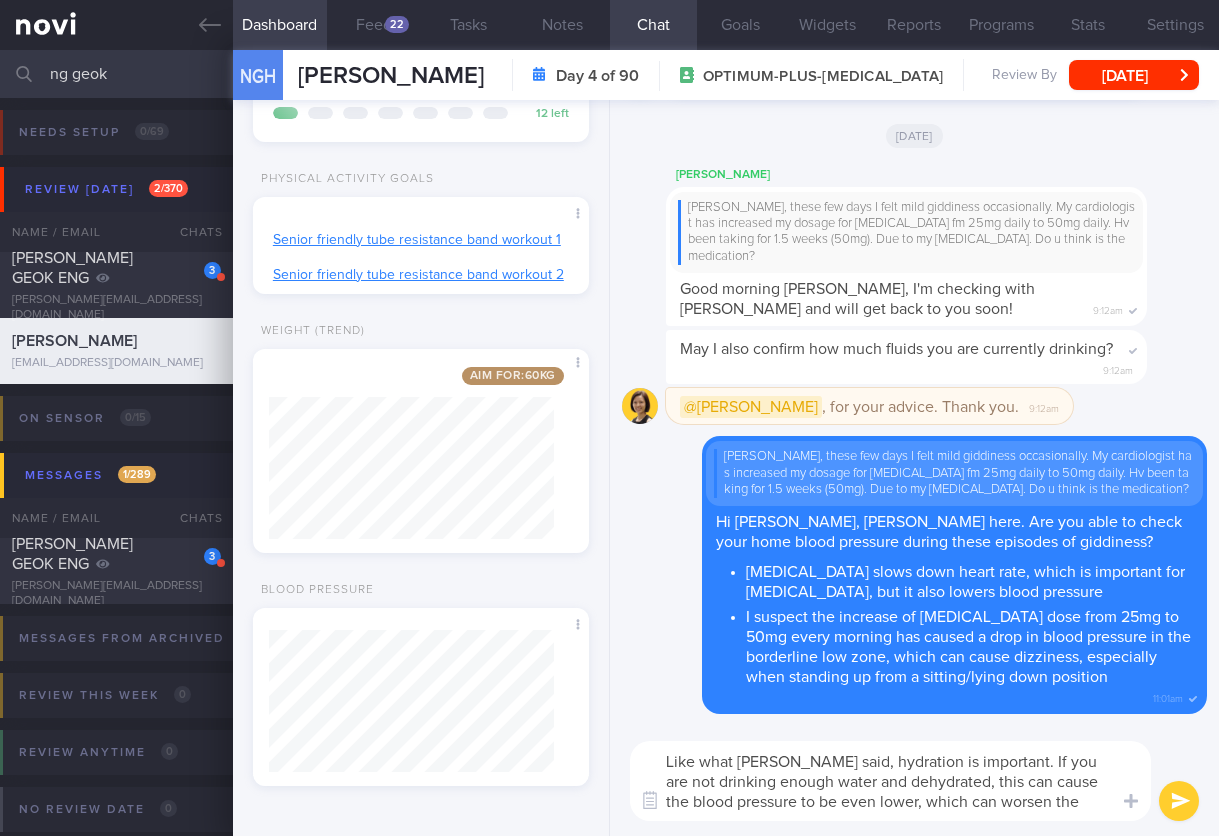 scroll, scrollTop: 0, scrollLeft: 0, axis: both 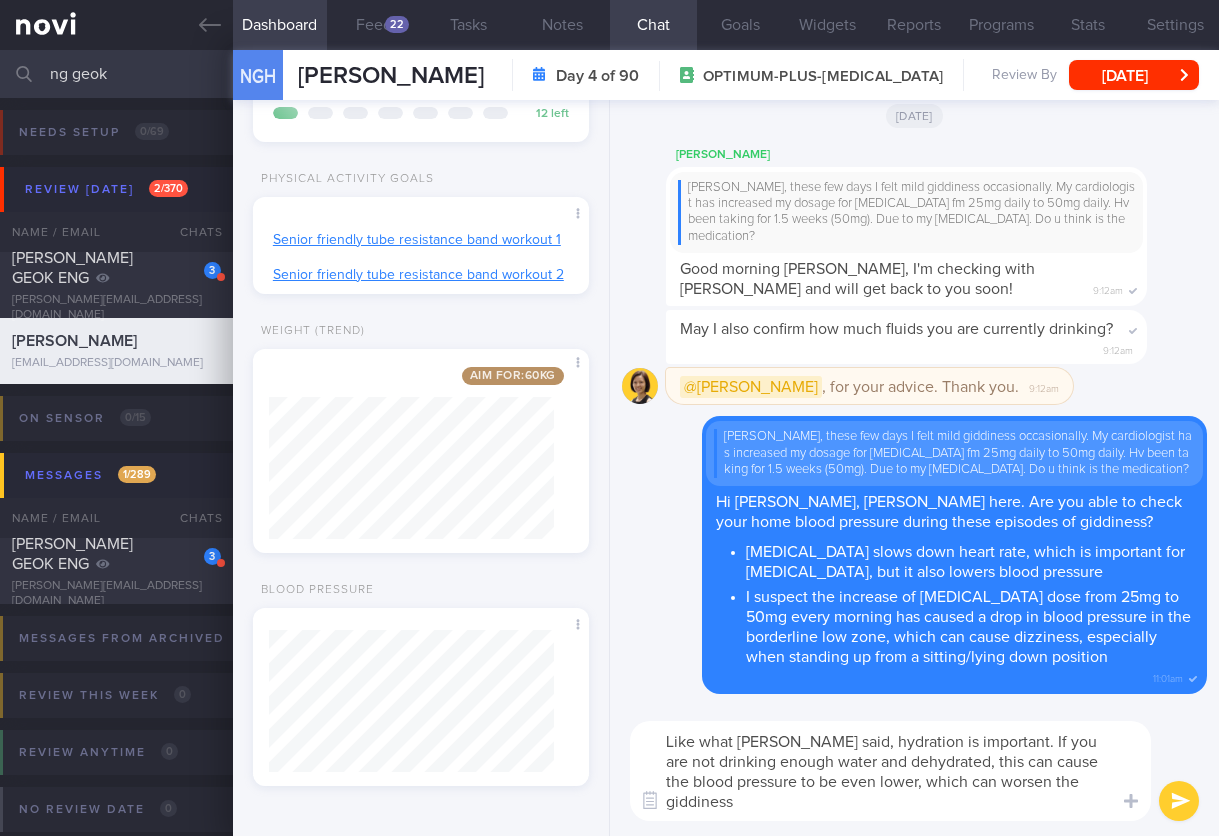type on "Like what [PERSON_NAME] said, hydration is important. If you are not drinking enough water and dehydrated, this can cause the blood pressure to be even lower, which can worsen the giddiness." 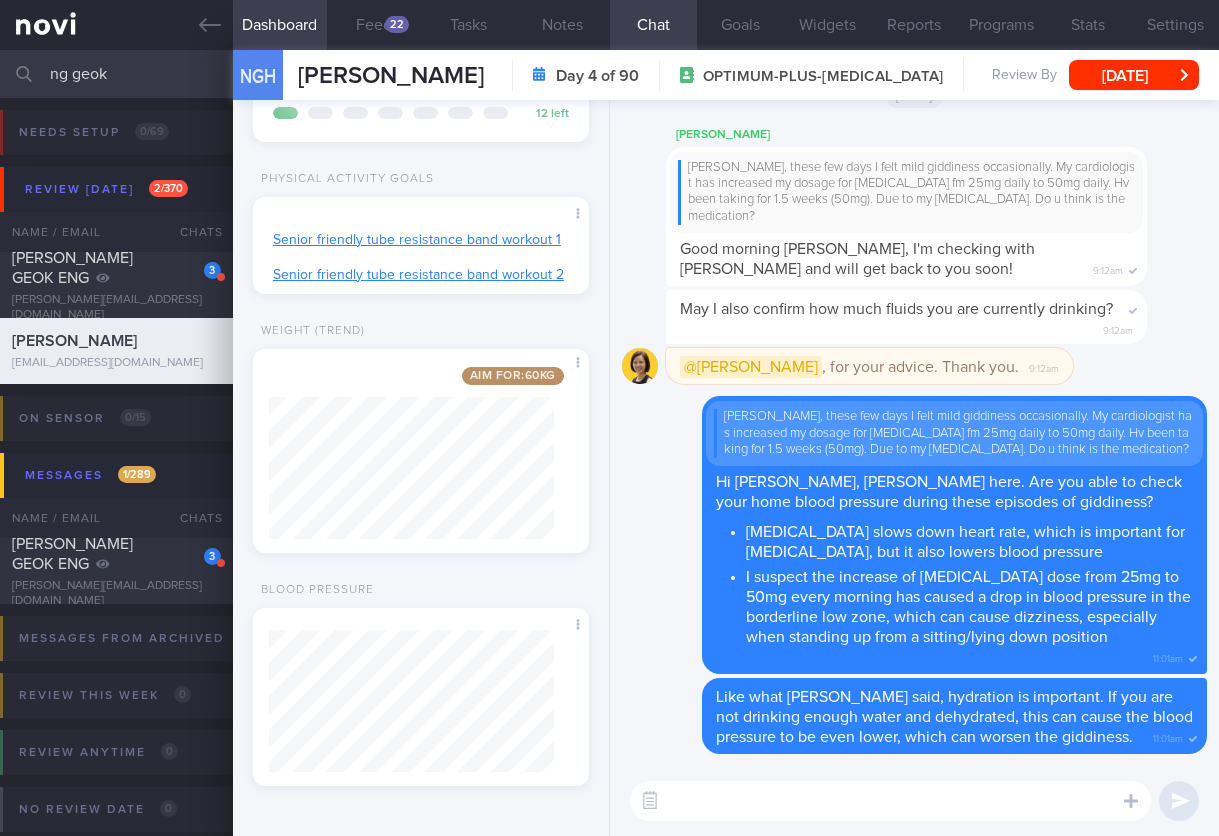 type 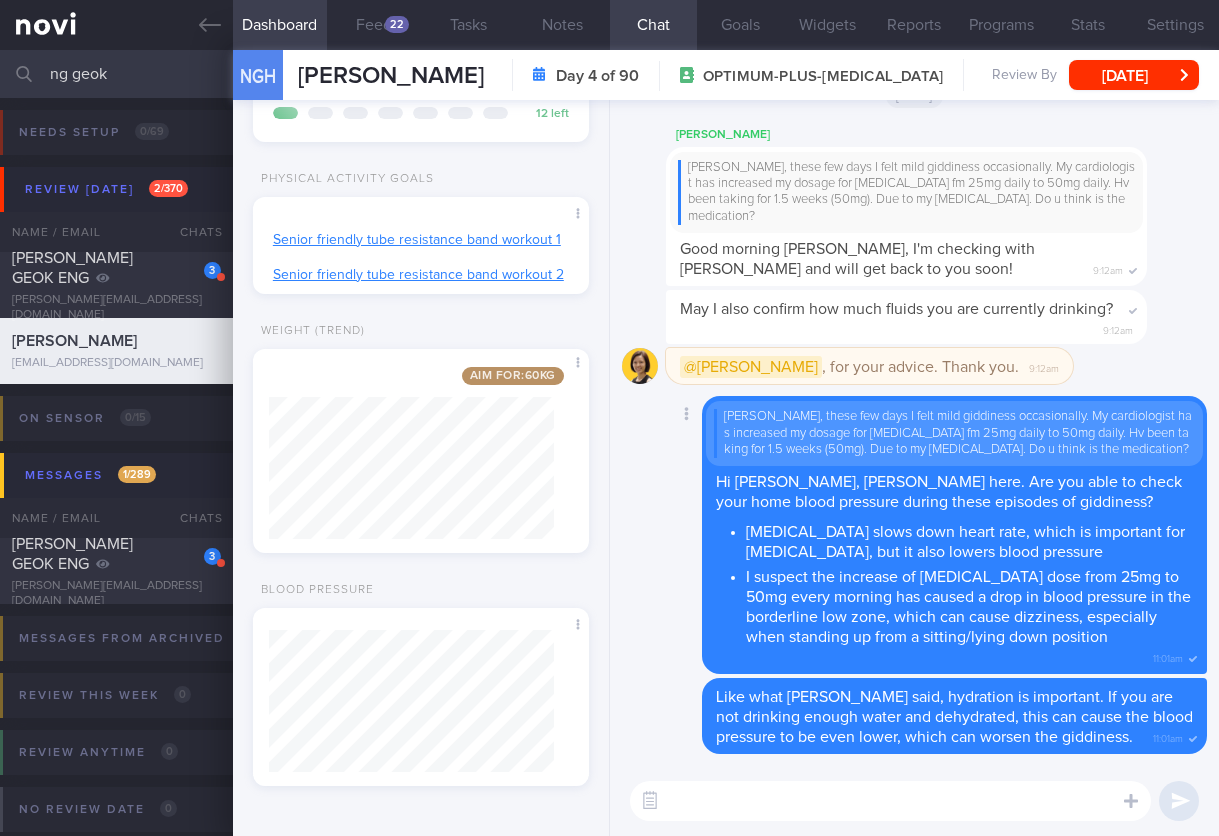 click on "[PERSON_NAME], these few days I felt mild giddiness occasionally.
My cardiologist has increased my dosage for [MEDICAL_DATA] fm 25mg daily to 50mg daily.
Hv been taking for 1.5 weeks (50mg).
Due to my [MEDICAL_DATA].
Do u think is the medication?
Hi [PERSON_NAME], [PERSON_NAME] here. Are you able to check your home blood pressure during these episodes of giddiness? [MEDICAL_DATA] slows down heart rate, which is important for [MEDICAL_DATA], but it also lowers blood pressure I suspect the increase of [MEDICAL_DATA] dose from 25mg to 50mg every morning has caused a drop in blood pressure in the borderline low zone, which can cause dizziness, especially when standing up from a sitting/lying down position
11:01am" at bounding box center (954, 535) 